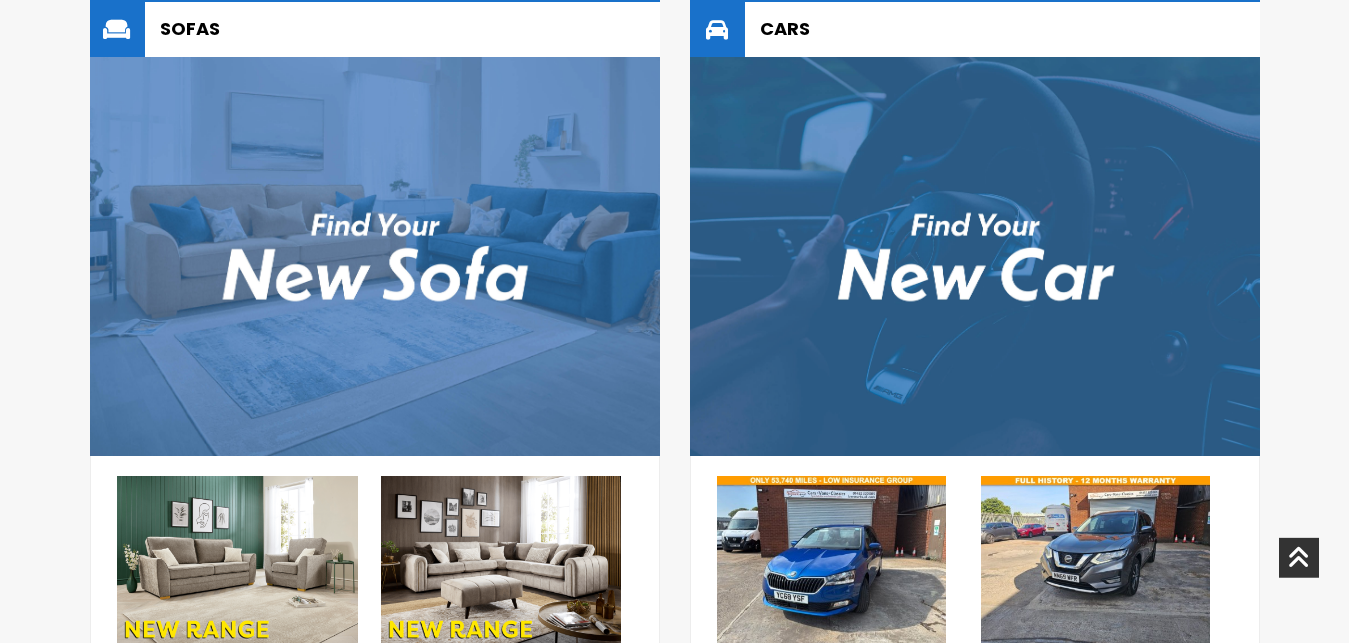 scroll, scrollTop: 2040, scrollLeft: 0, axis: vertical 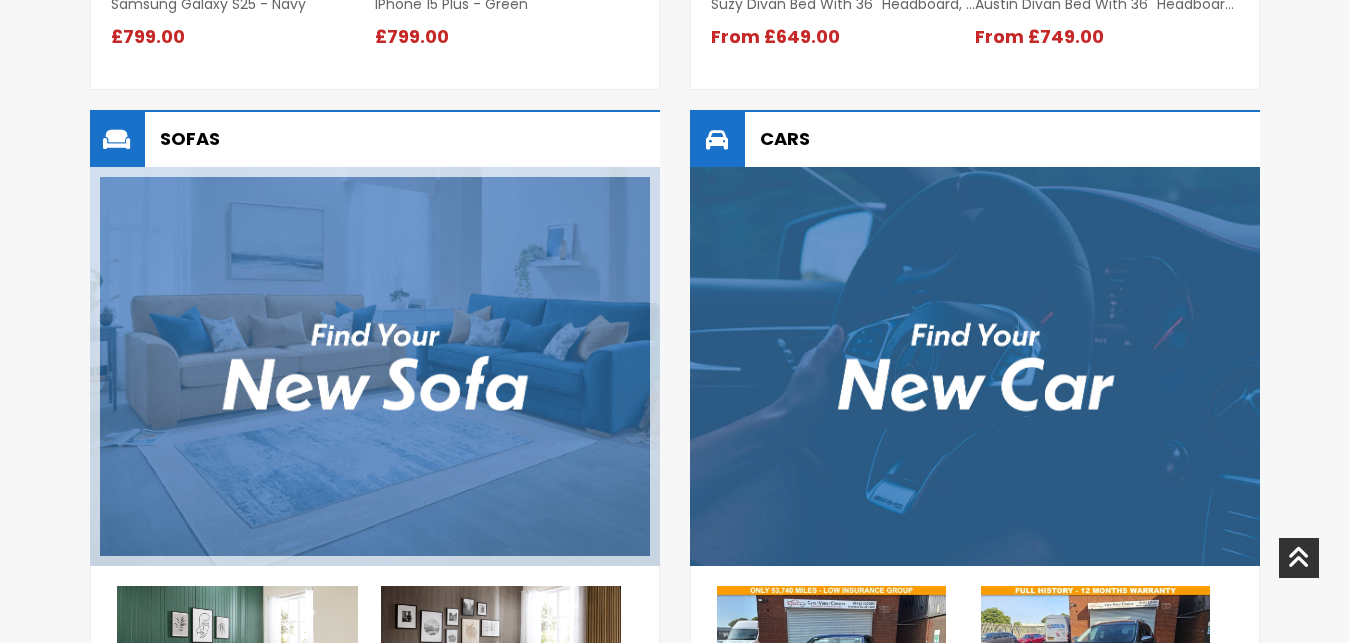click at bounding box center (375, 366) 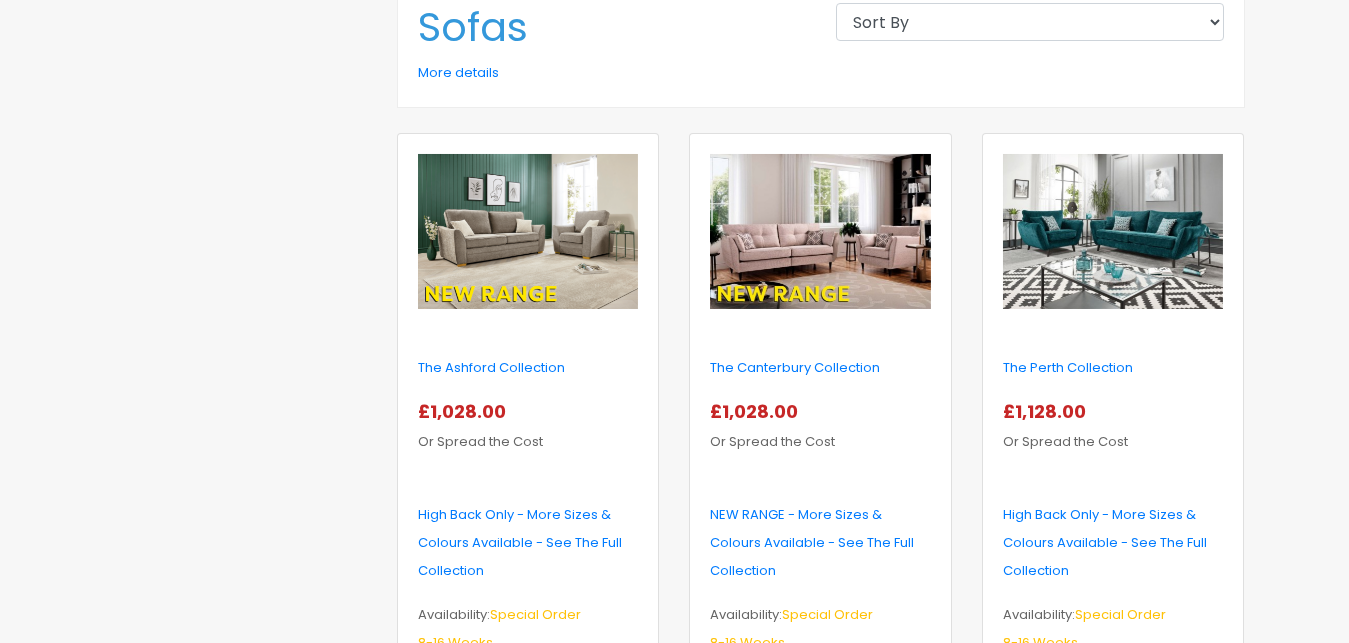 scroll, scrollTop: 612, scrollLeft: 0, axis: vertical 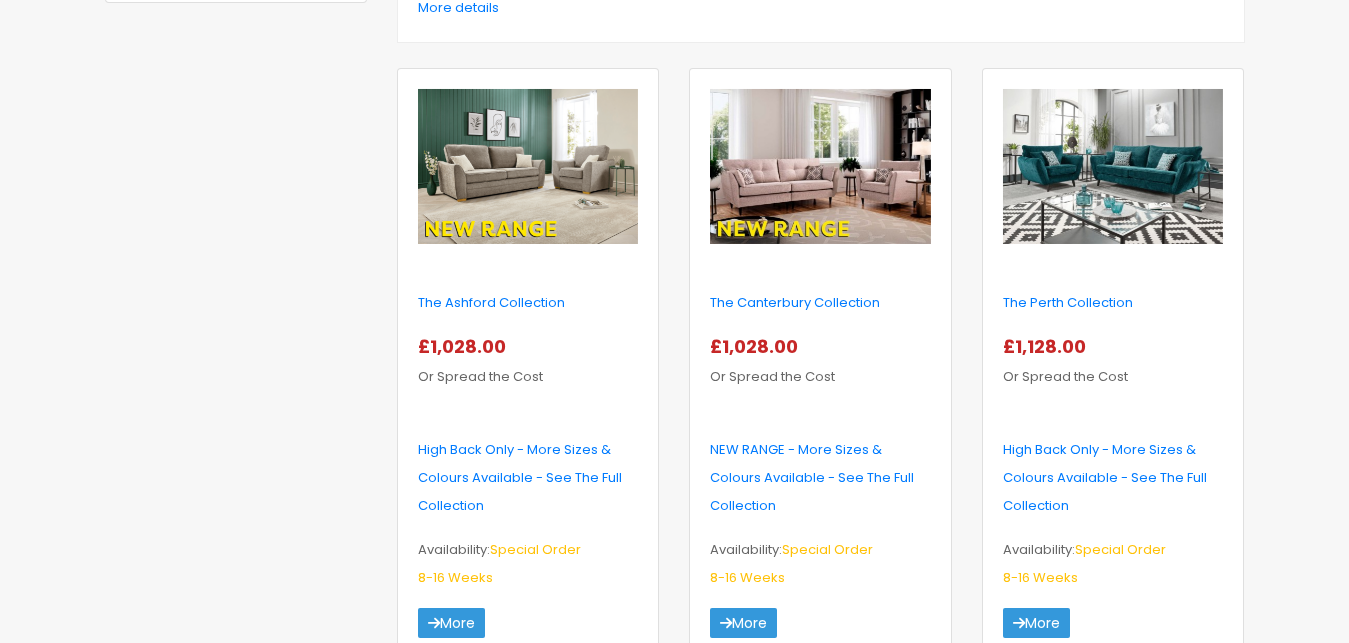 click at bounding box center (820, 167) 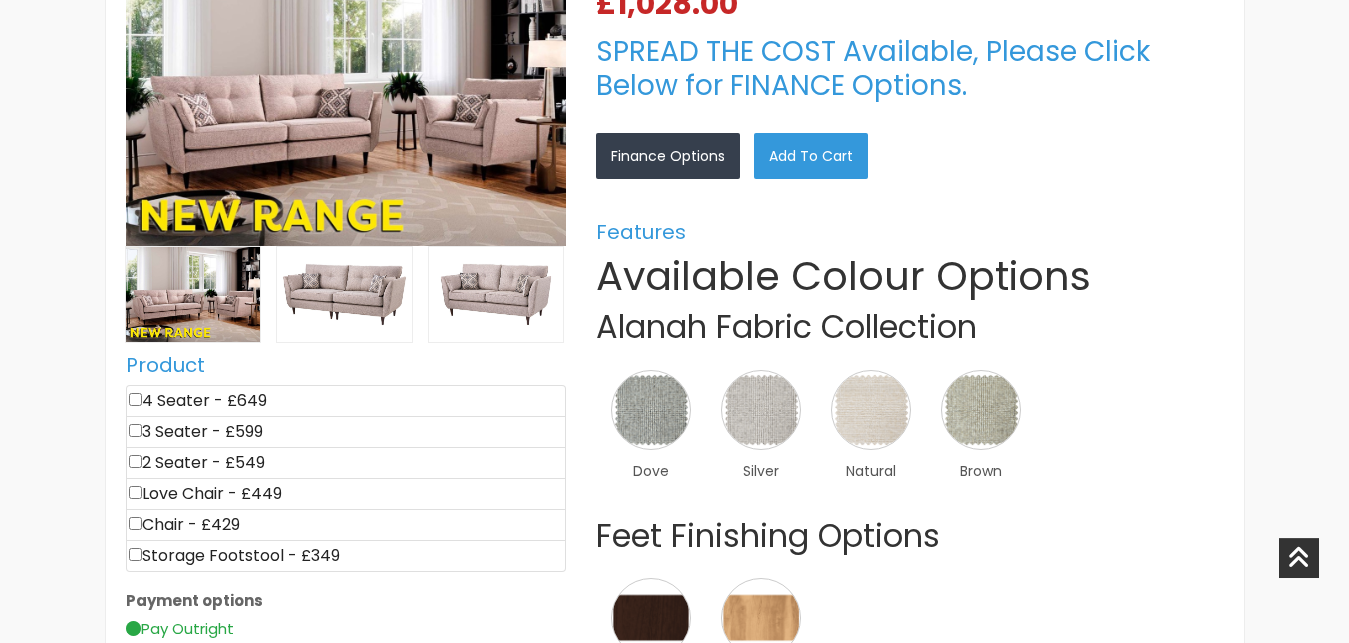 scroll, scrollTop: 612, scrollLeft: 0, axis: vertical 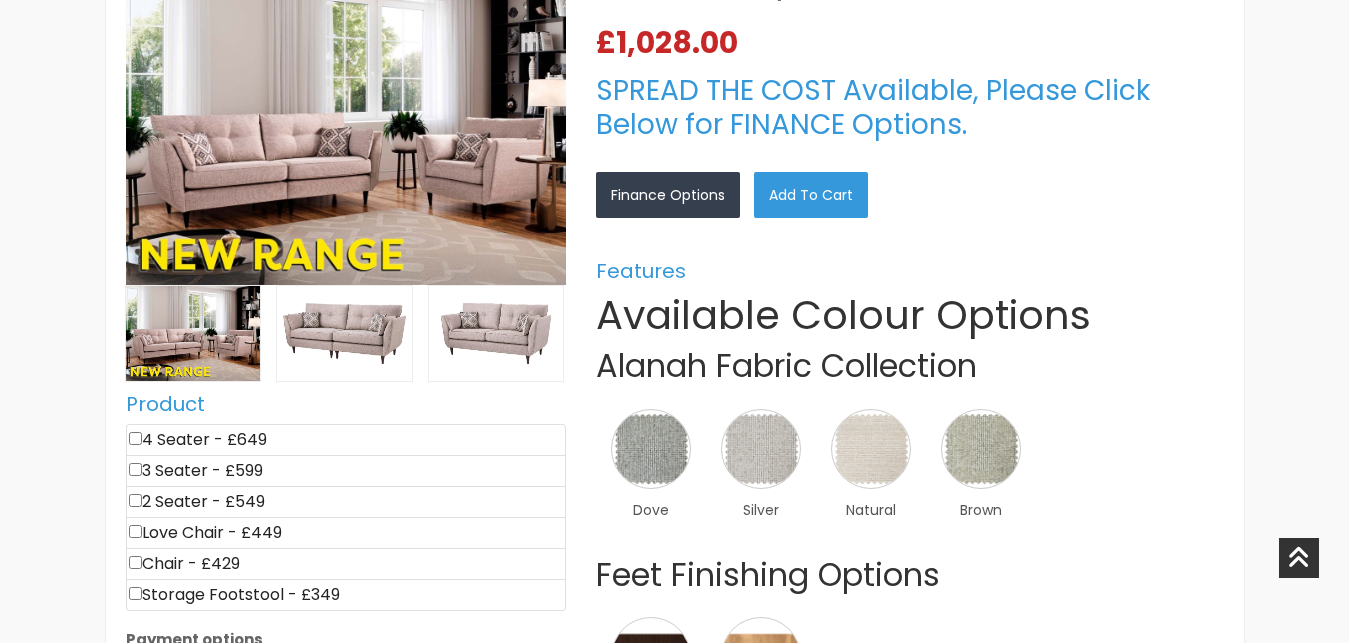 click at bounding box center [346, 129] 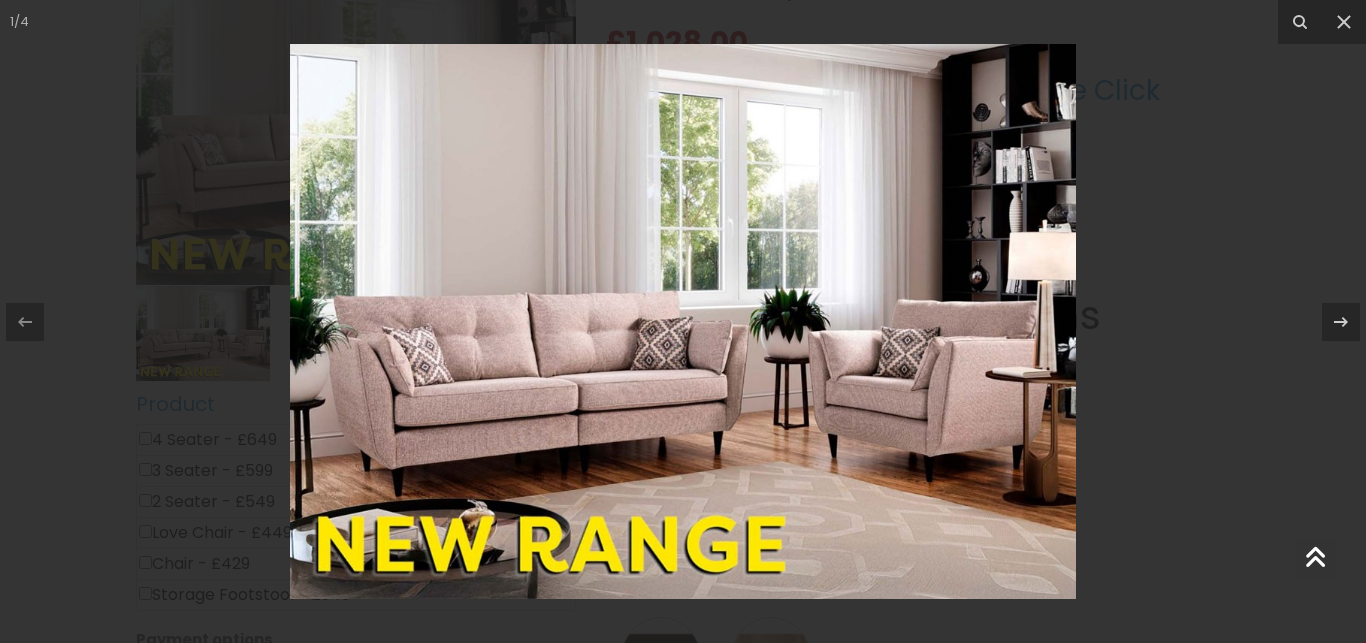 click at bounding box center (683, 321) 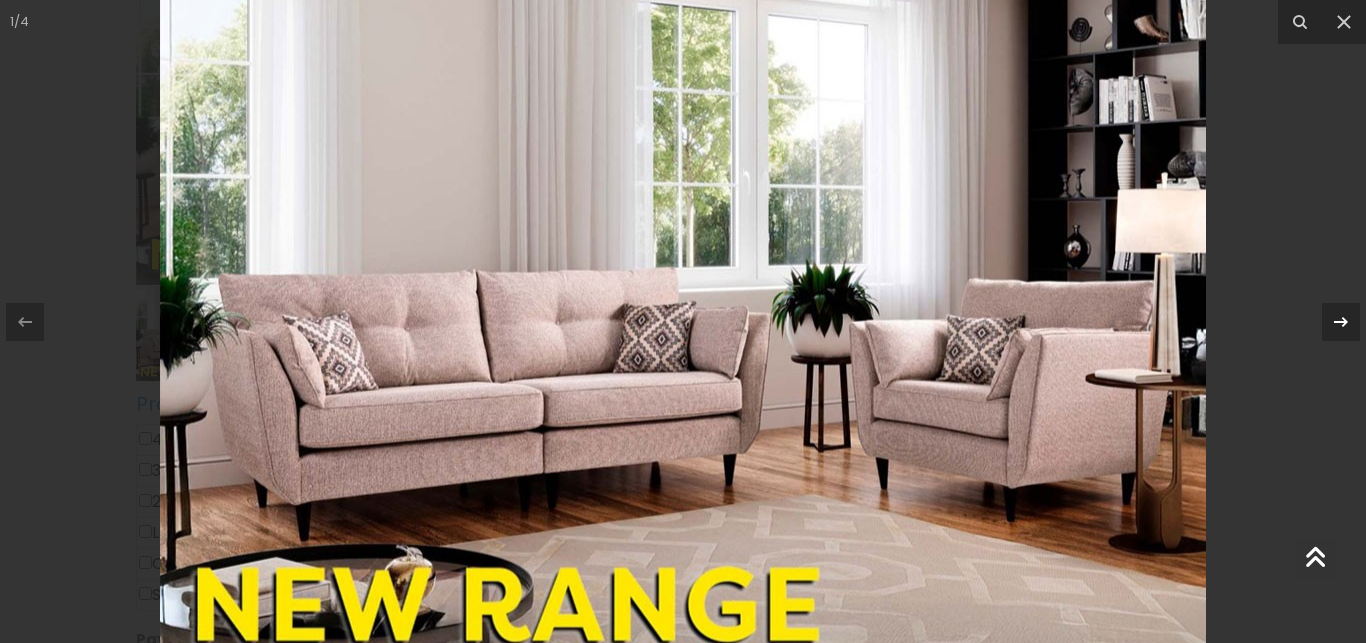 click 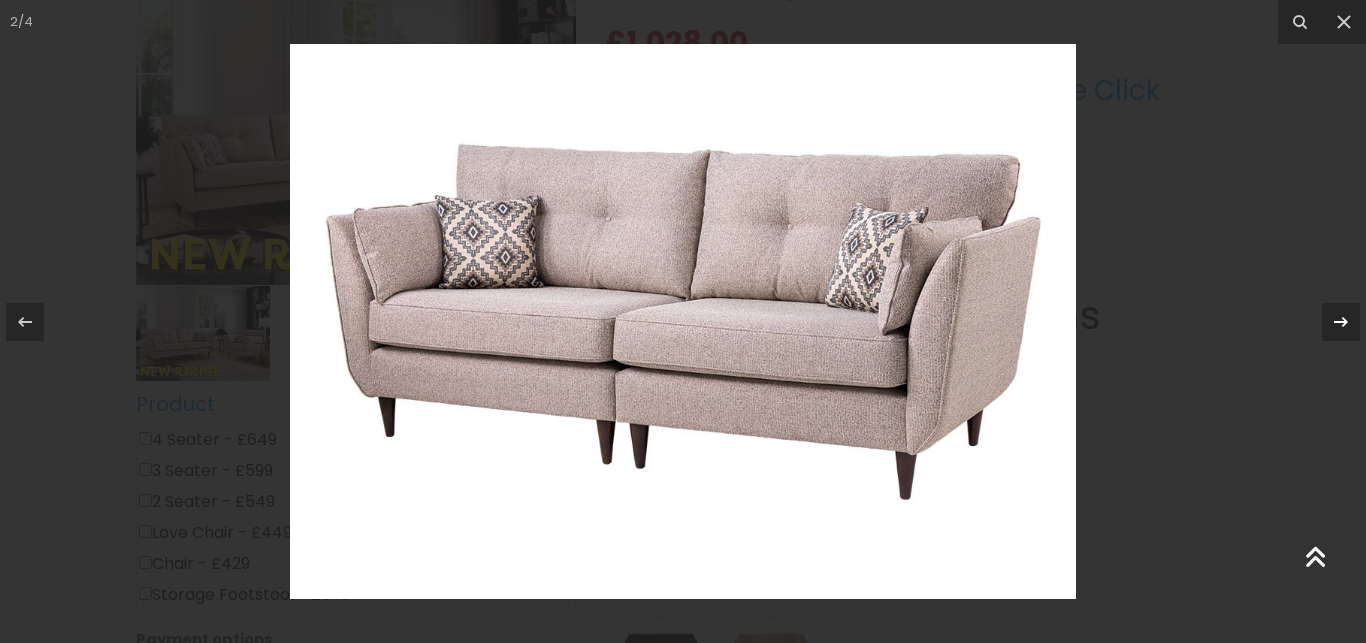 click 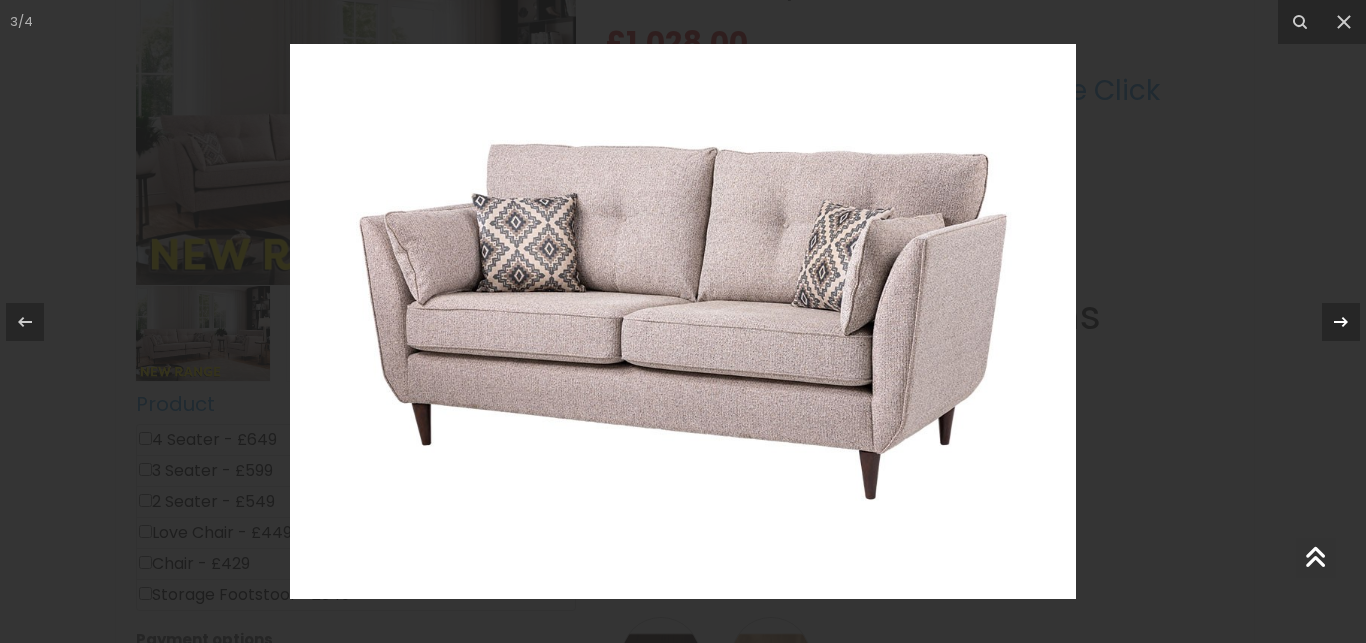 click 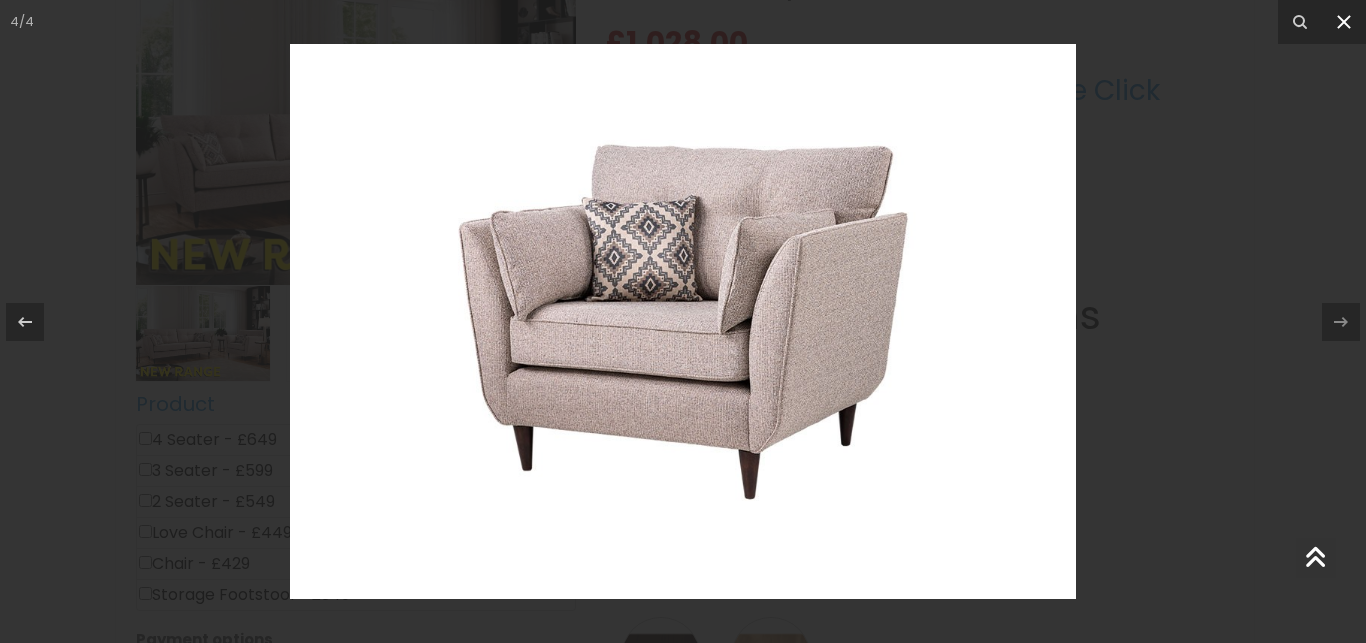 click 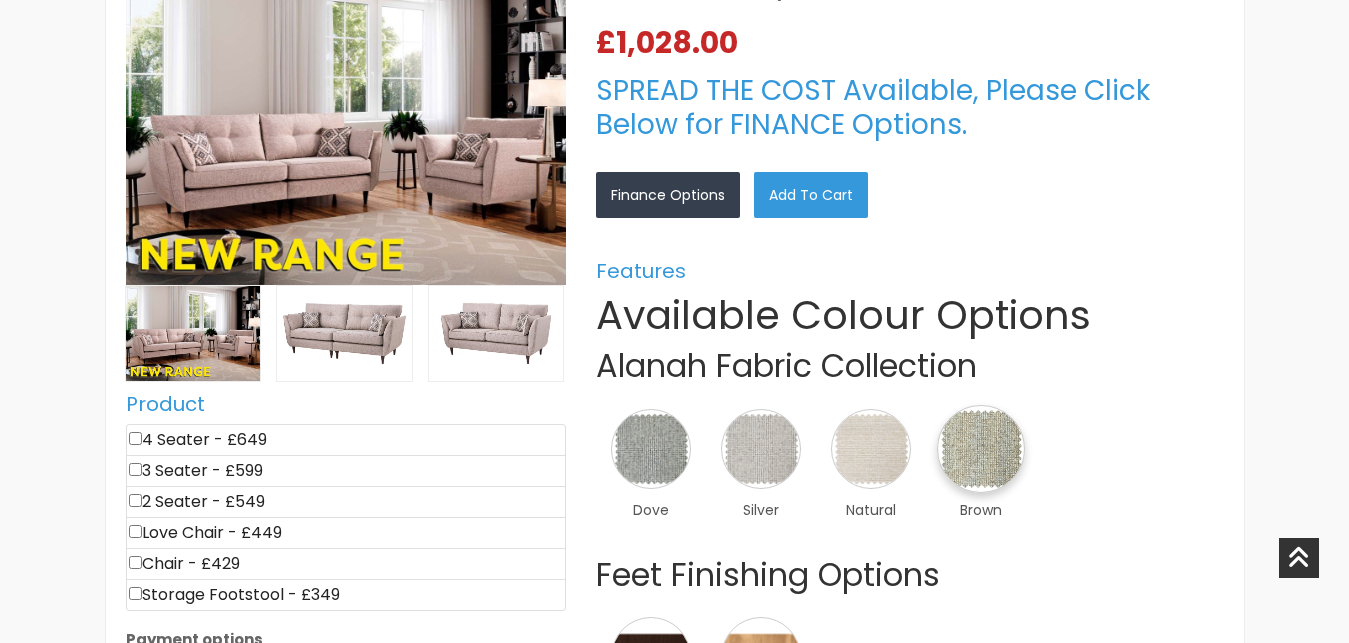 click at bounding box center [981, 449] 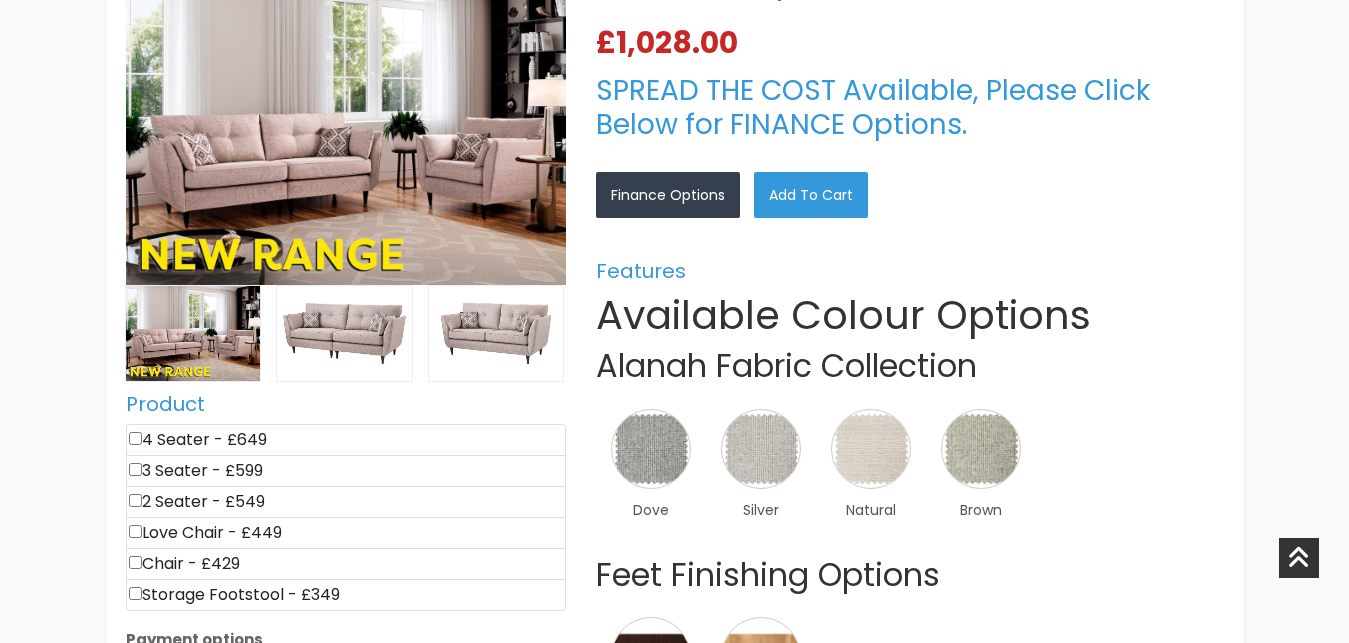 click on "×" at bounding box center [0, 0] 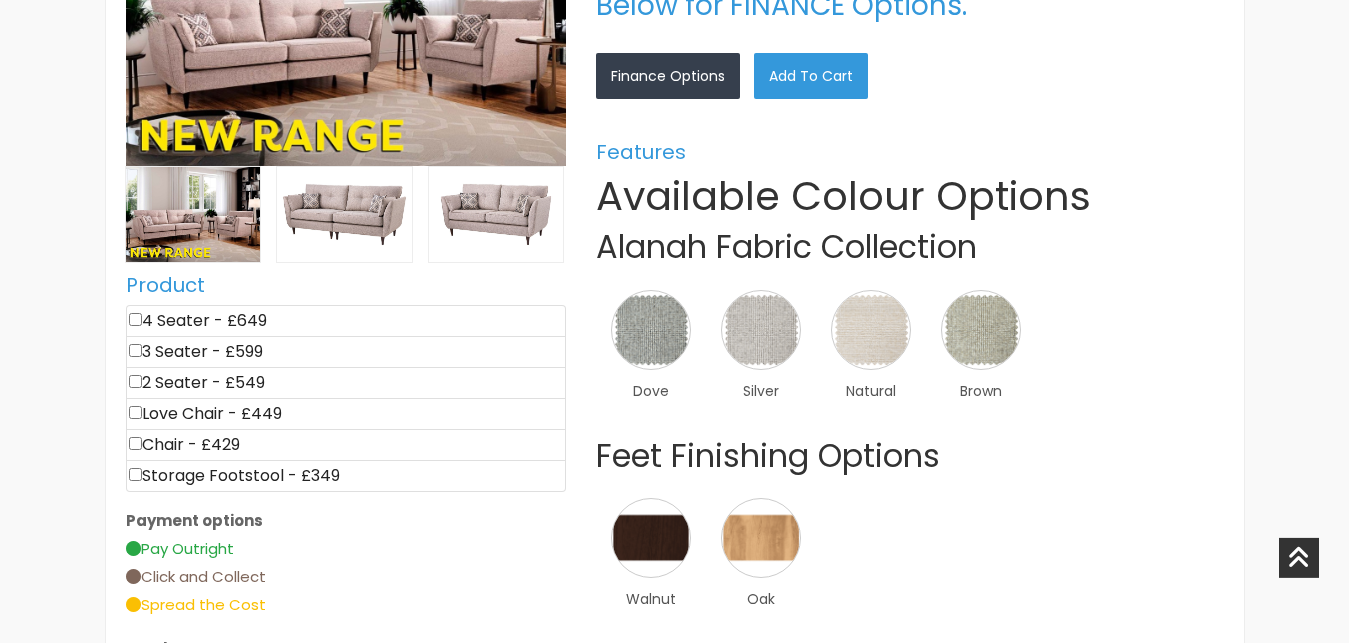 scroll, scrollTop: 510, scrollLeft: 0, axis: vertical 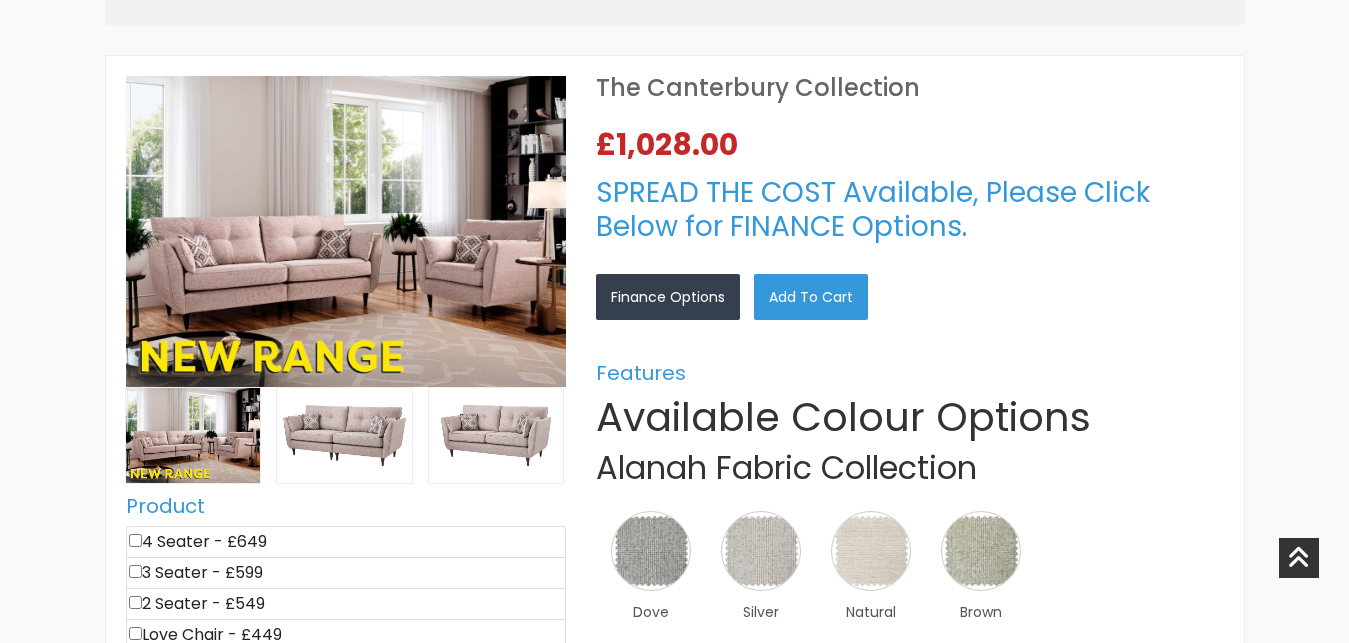select 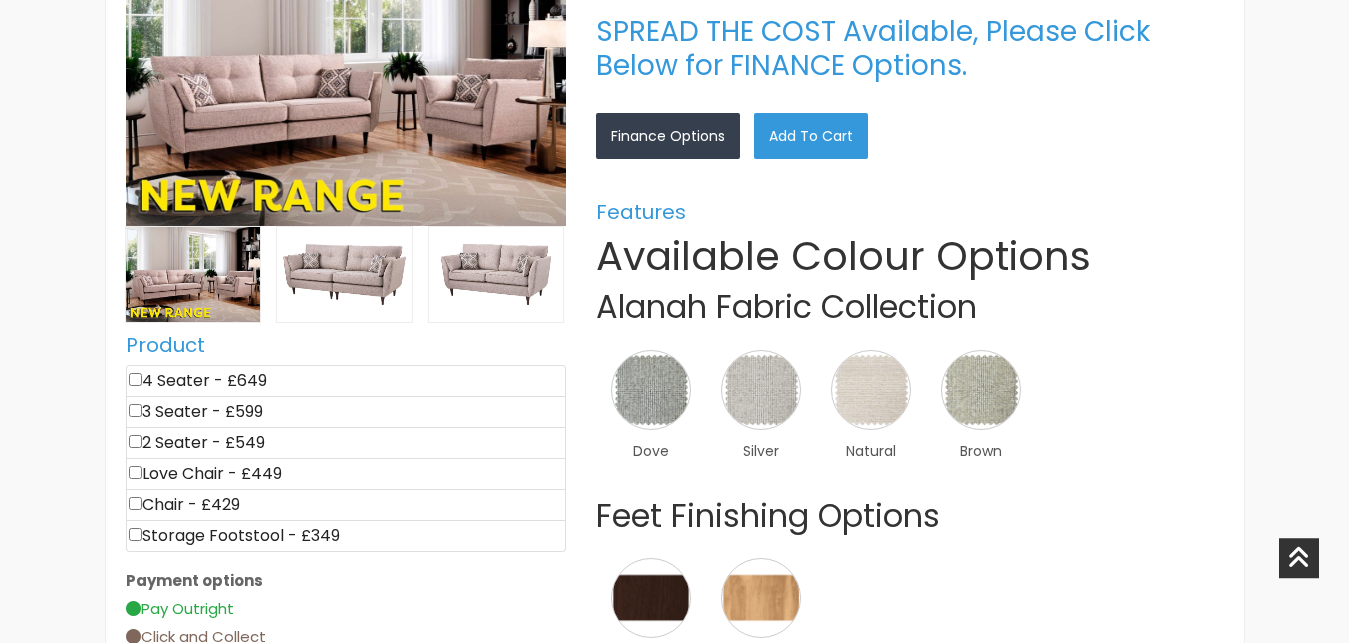 scroll, scrollTop: 714, scrollLeft: 0, axis: vertical 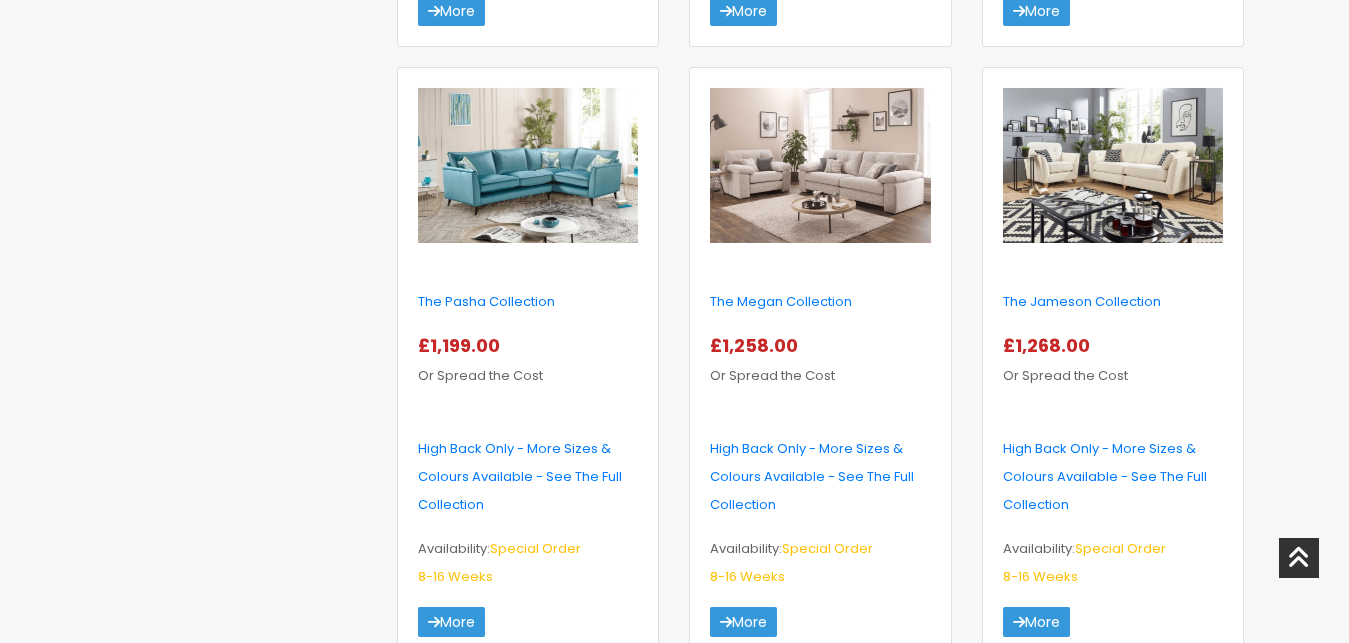 click at bounding box center [820, 166] 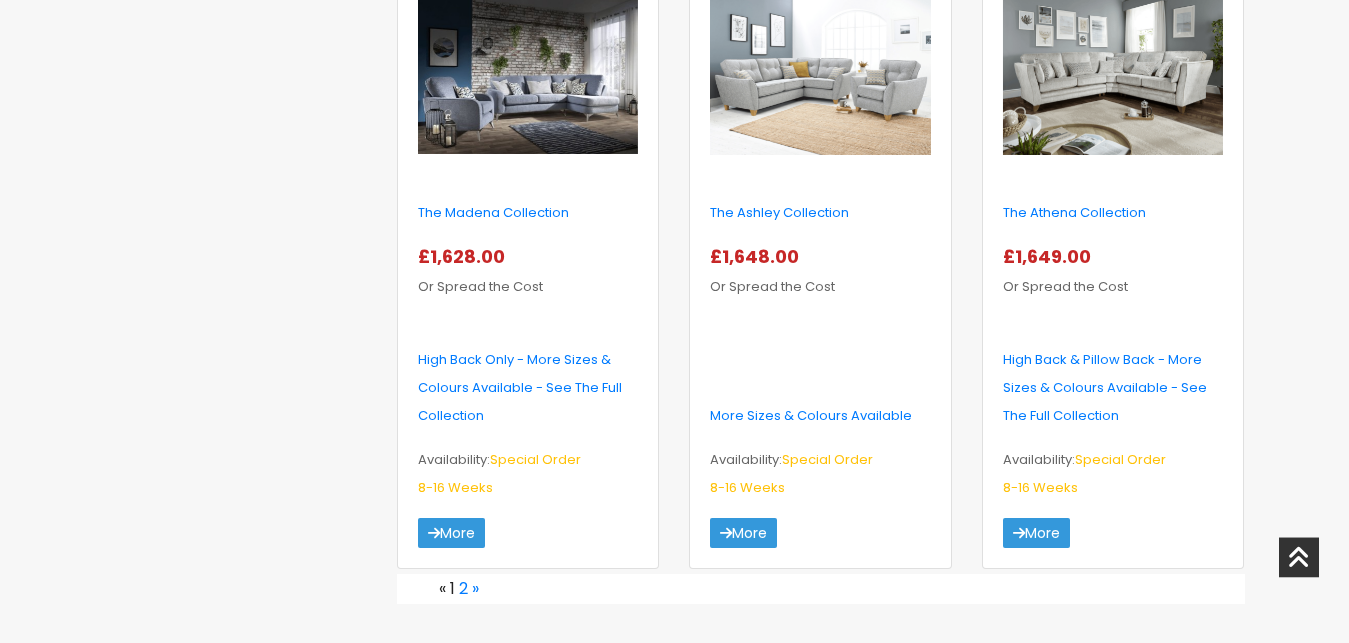 scroll, scrollTop: 3264, scrollLeft: 0, axis: vertical 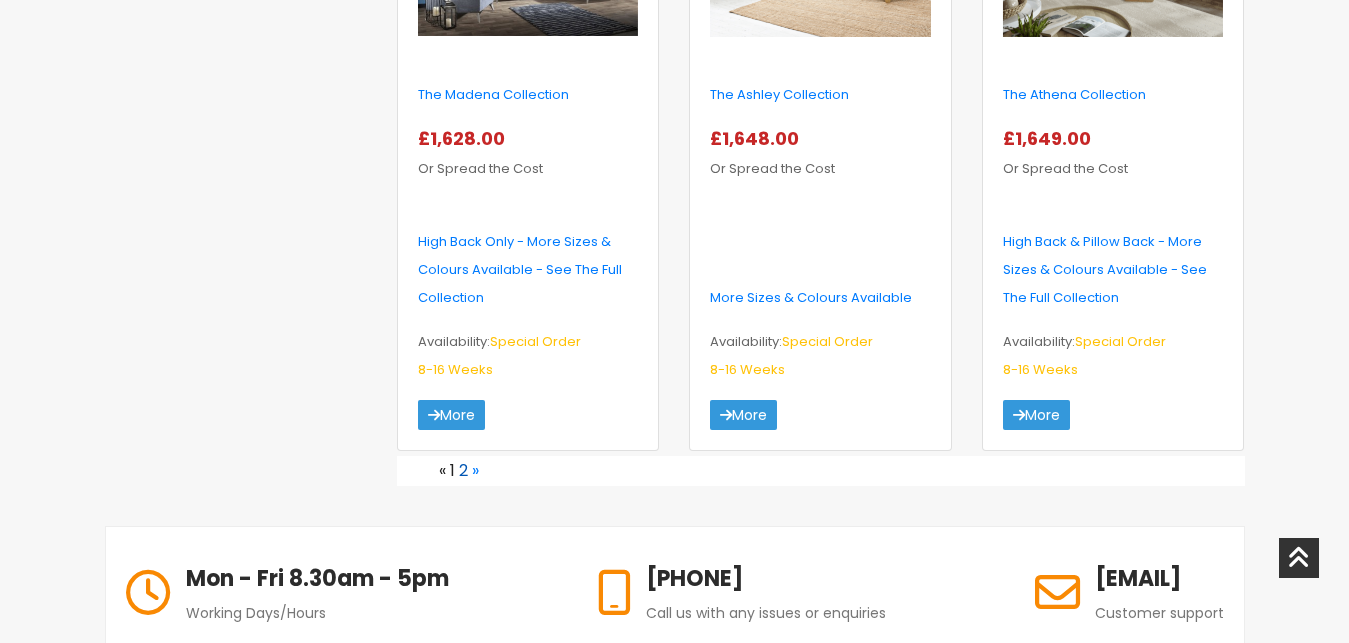 click on "2" at bounding box center [463, 470] 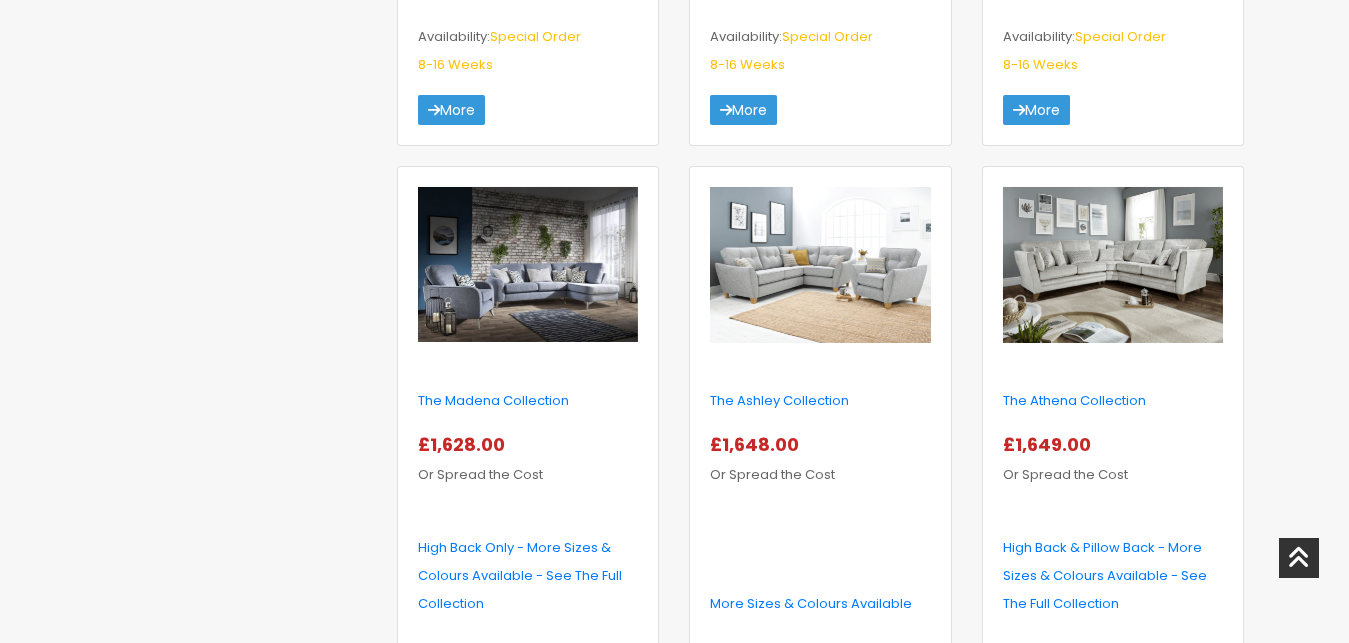 scroll, scrollTop: 2550, scrollLeft: 0, axis: vertical 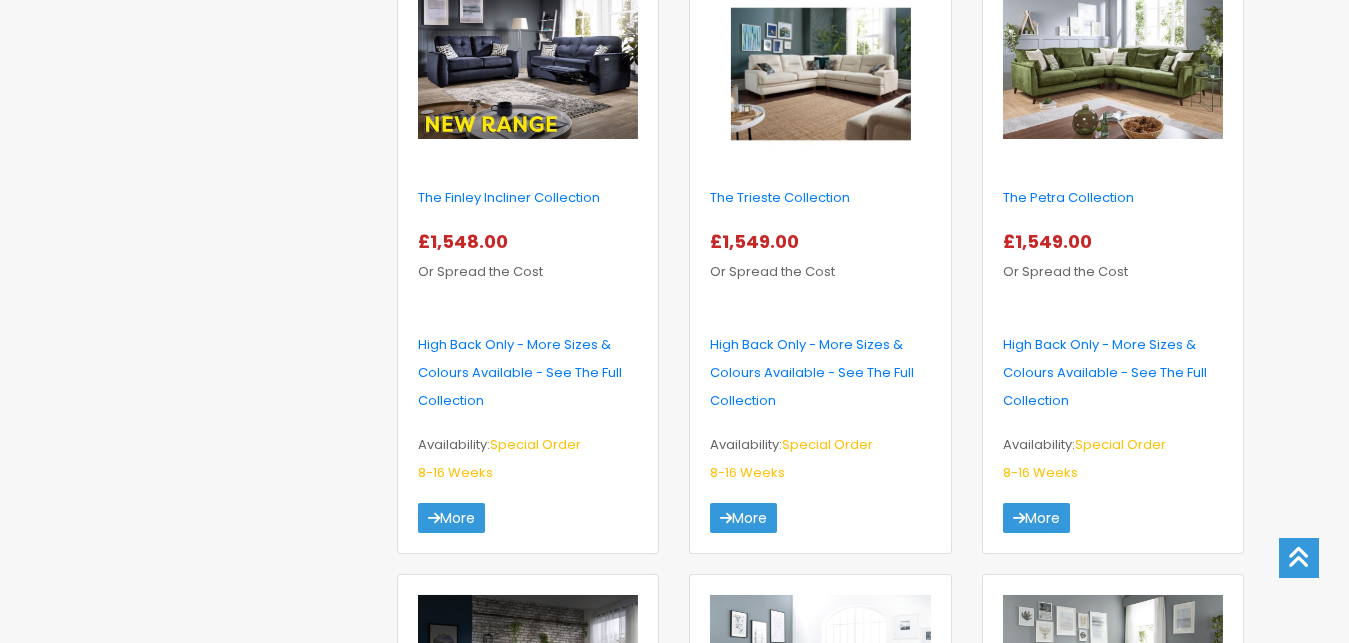 click at bounding box center [1299, 558] 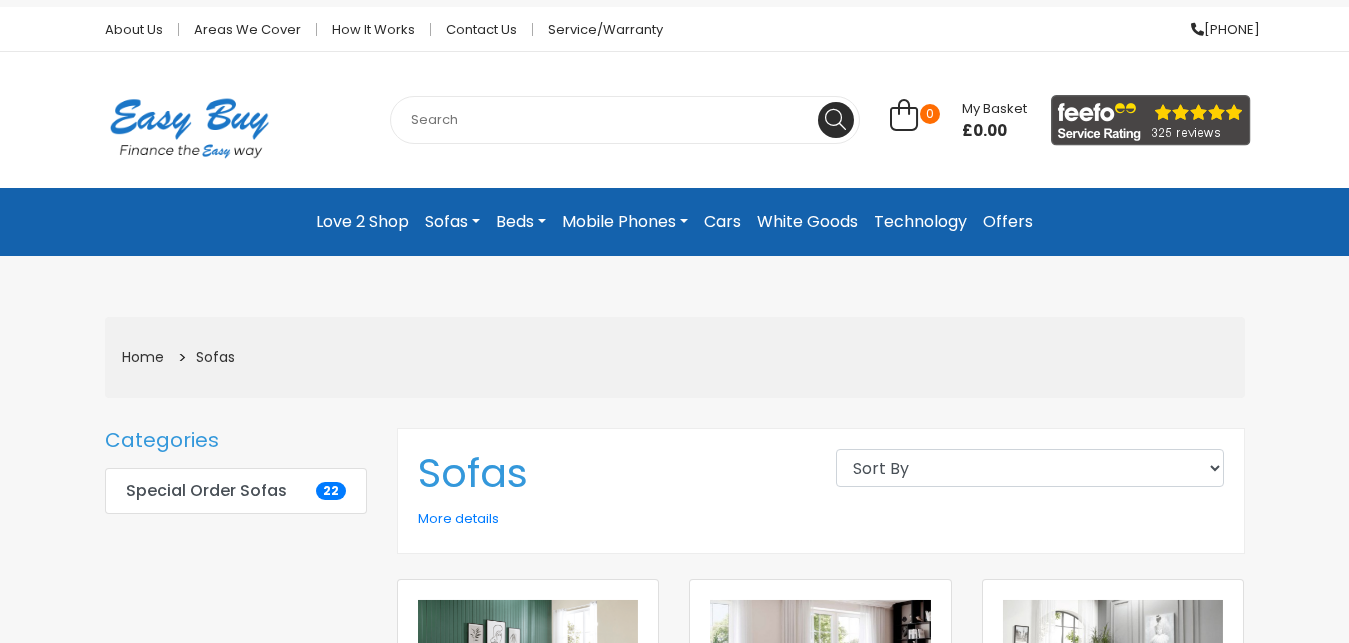 scroll, scrollTop: 102, scrollLeft: 0, axis: vertical 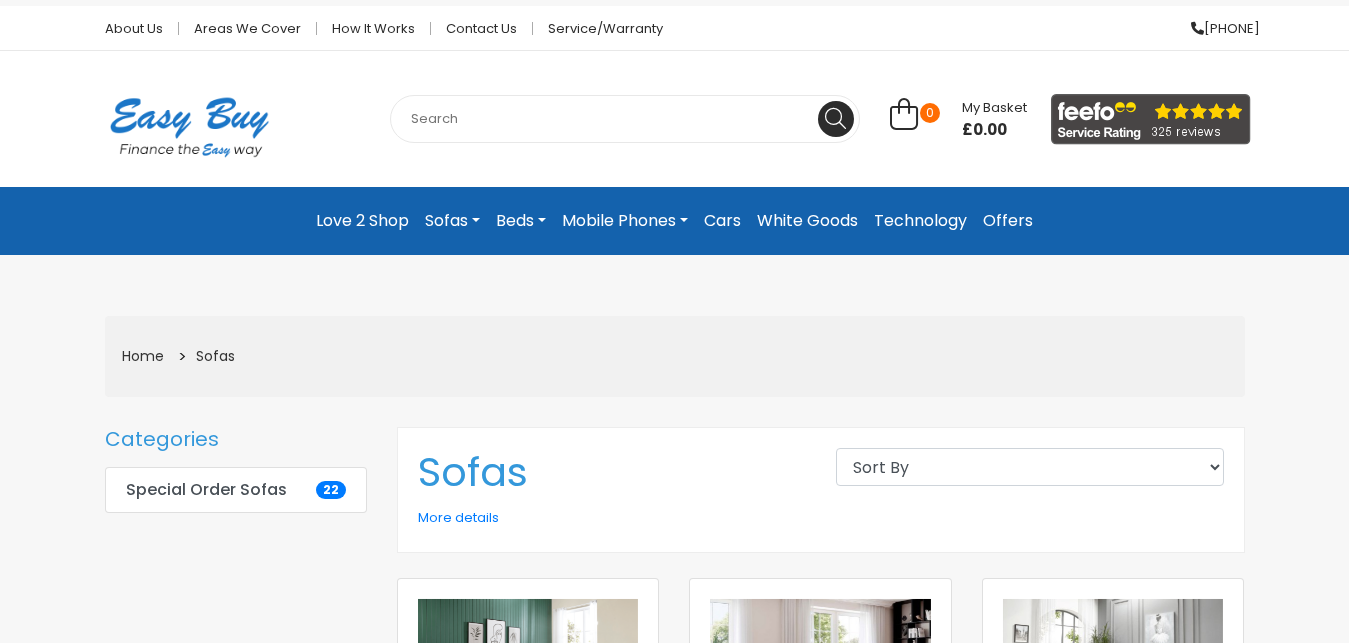 click on "White Goods" at bounding box center [807, 221] 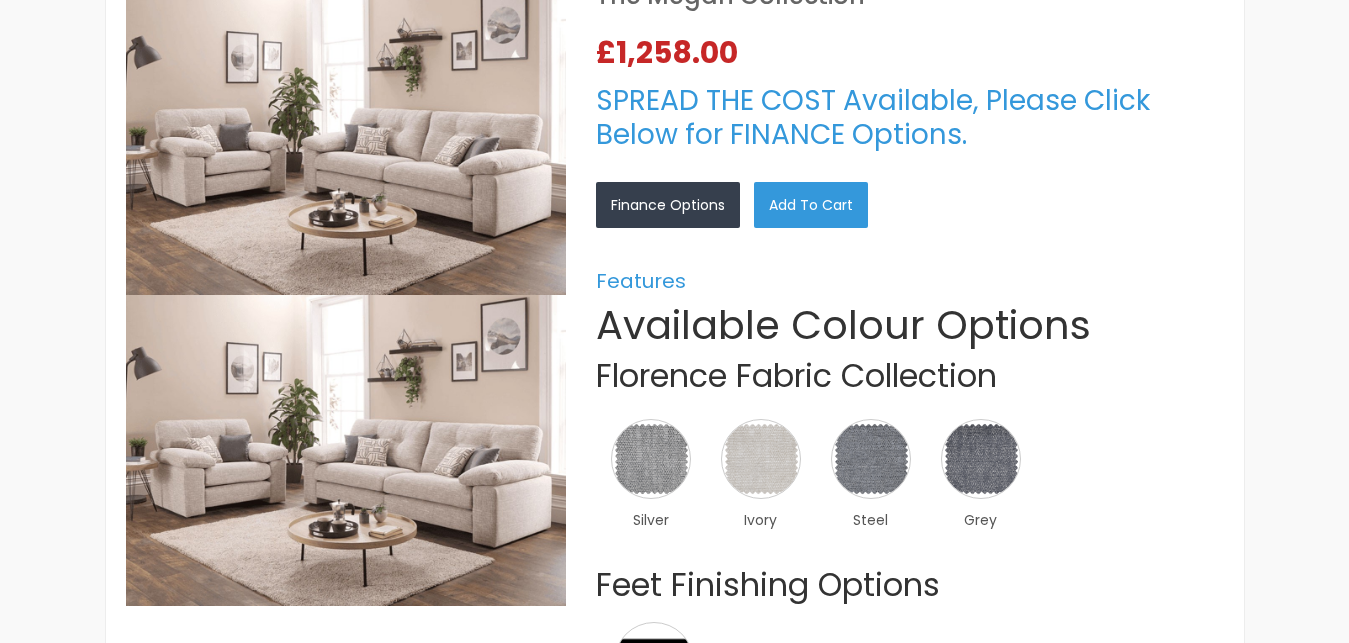 scroll, scrollTop: 612, scrollLeft: 0, axis: vertical 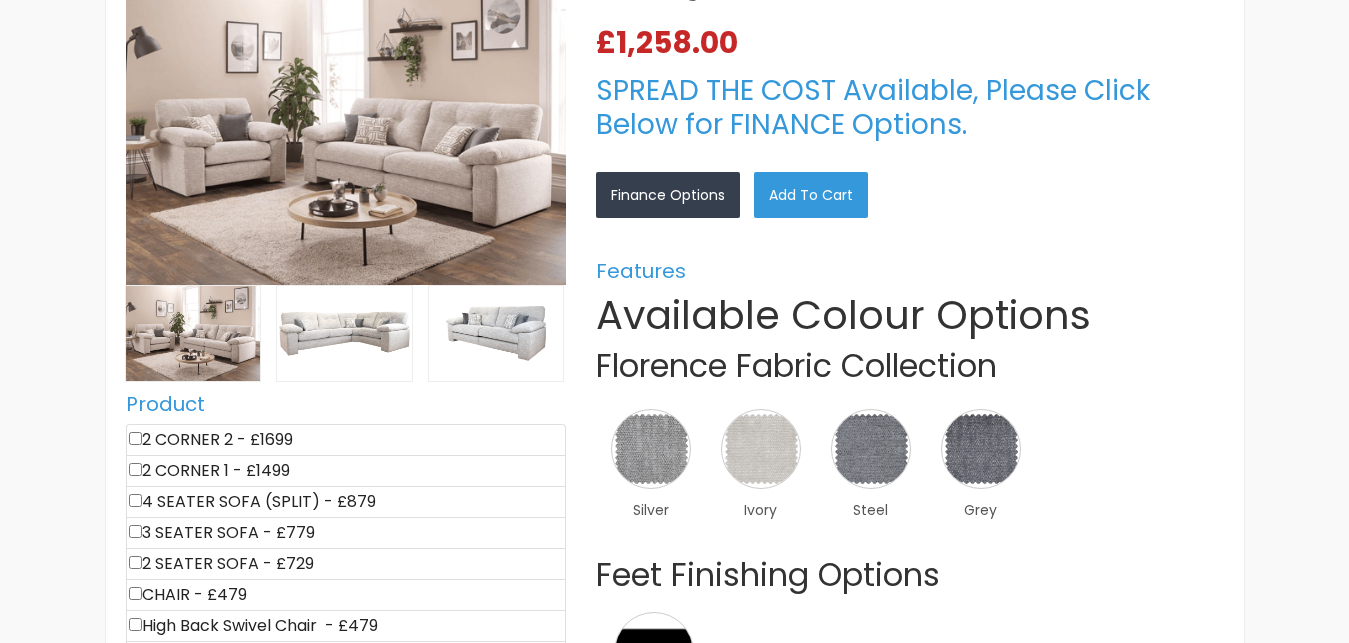 select 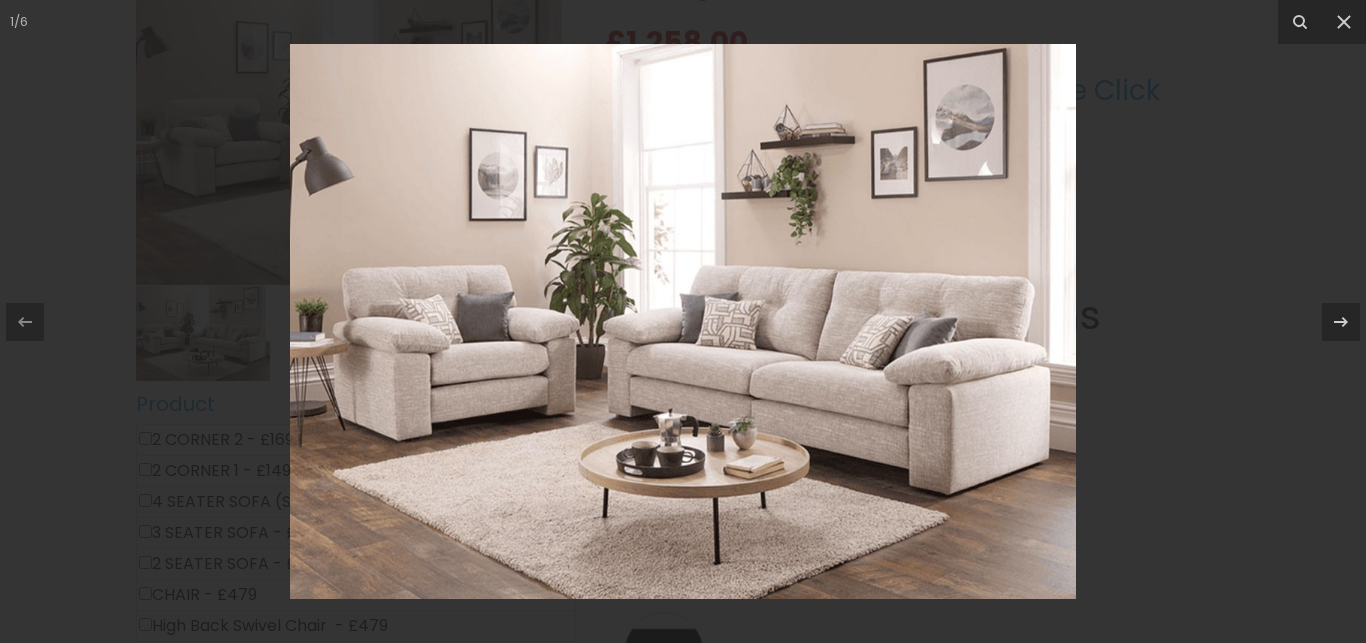 click at bounding box center (683, 321) 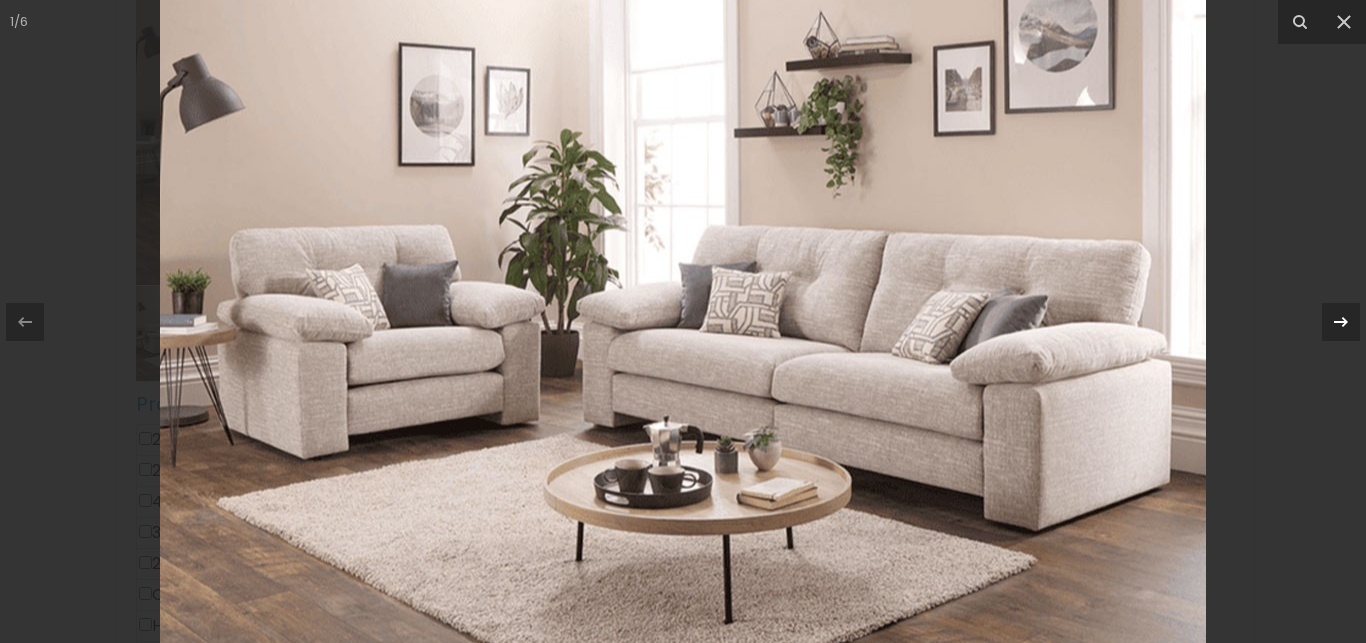 click 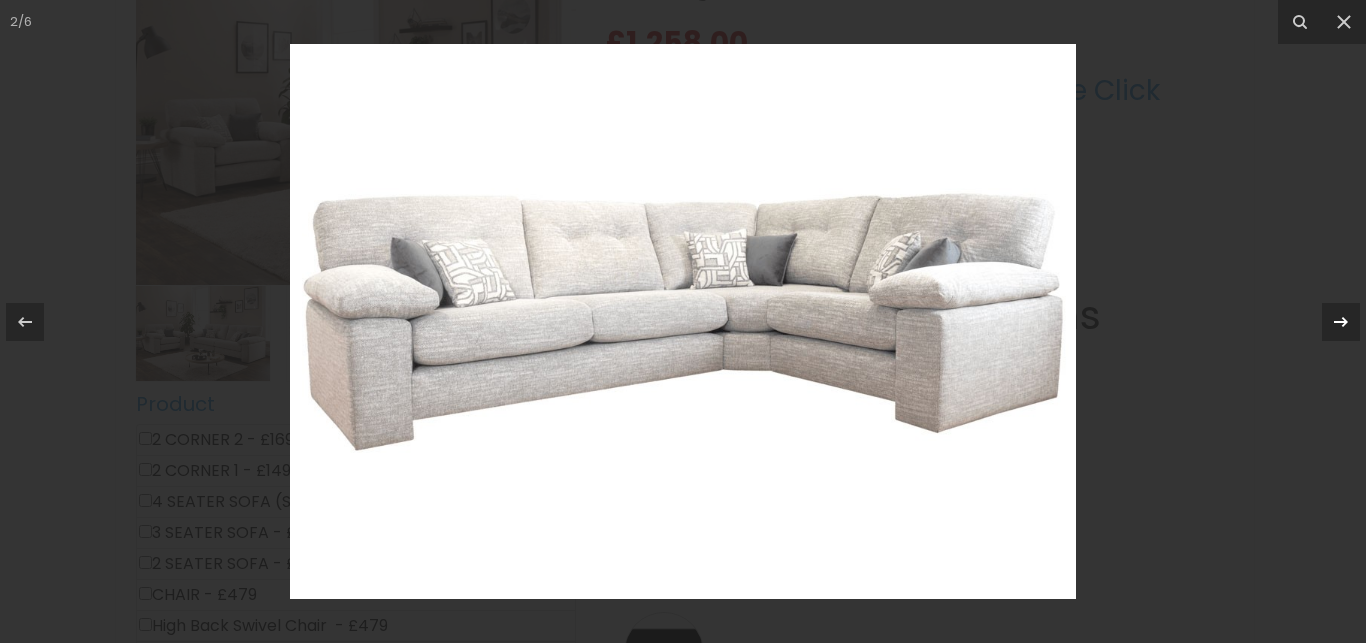 click 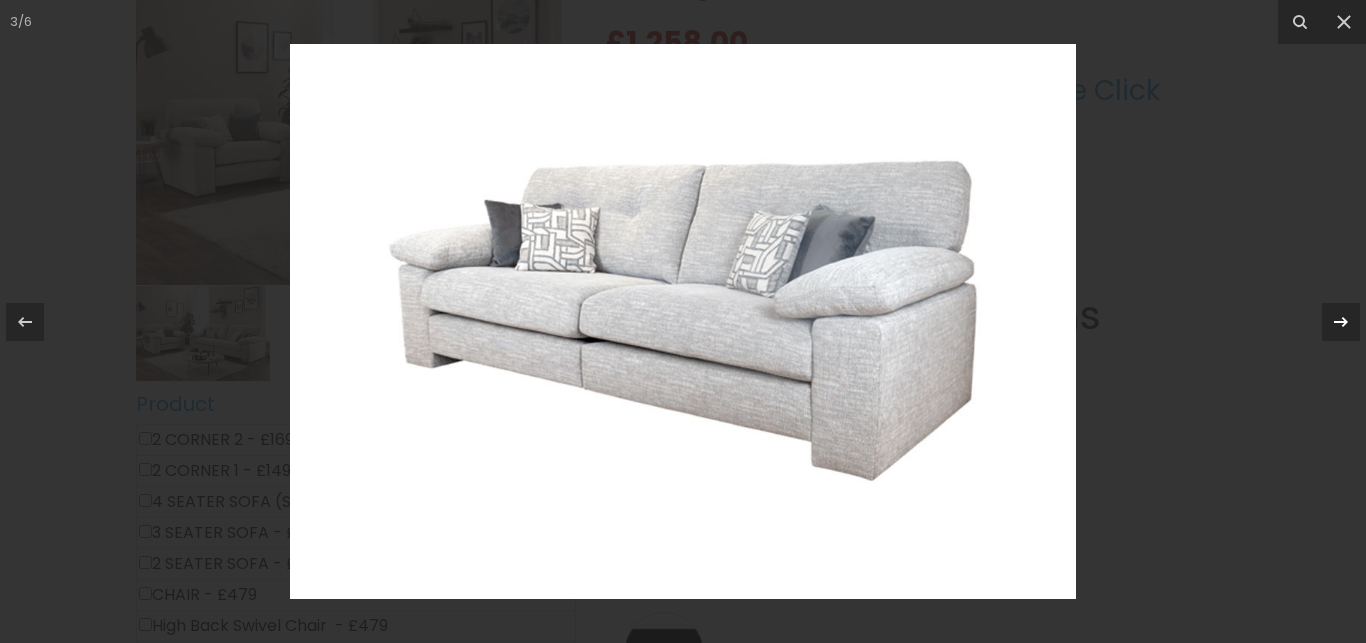 click 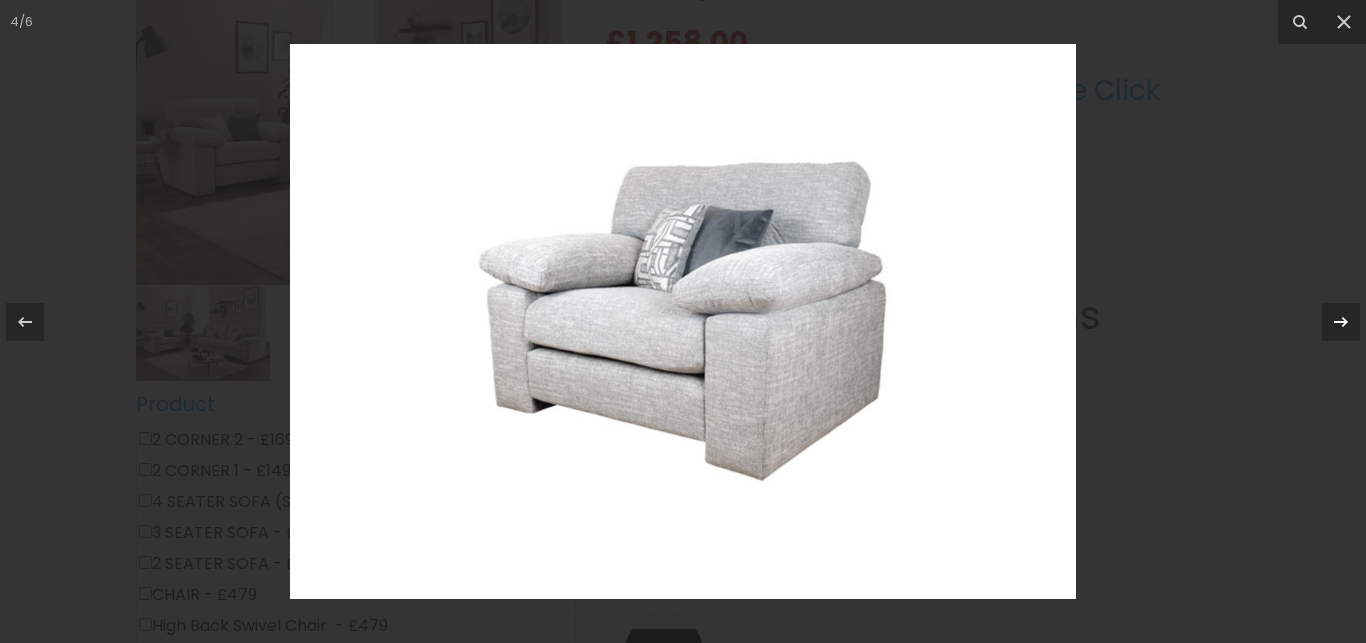 click 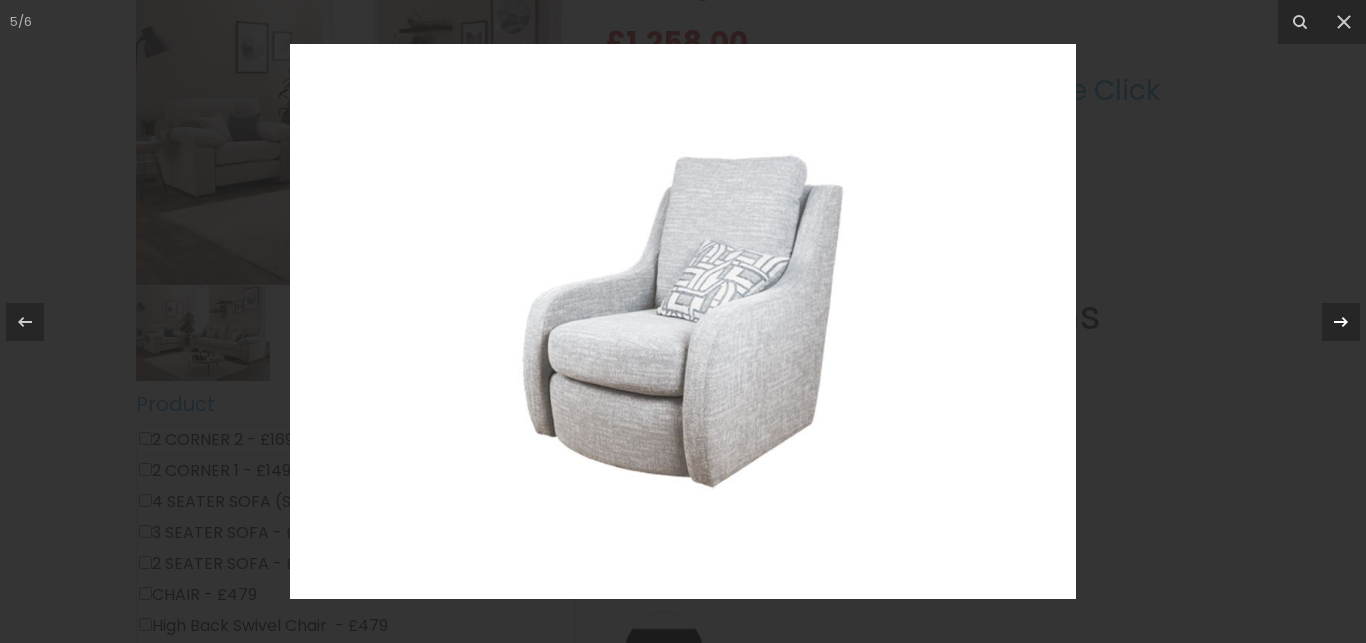 click 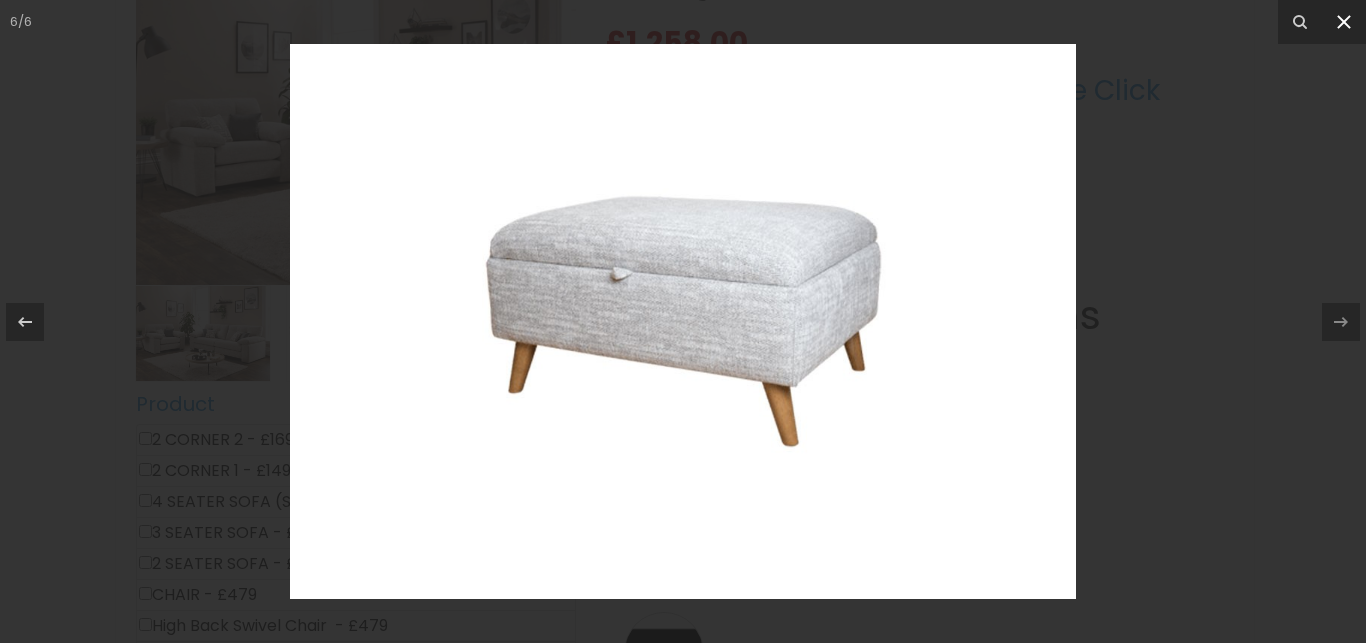 click 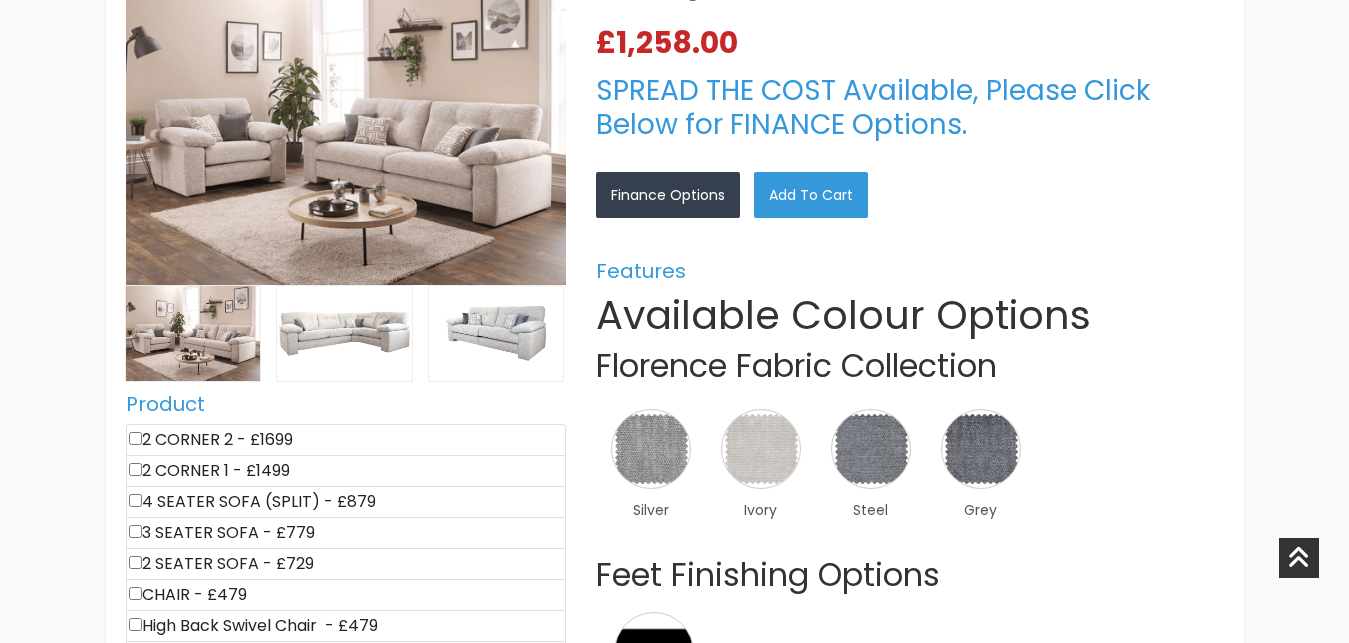 scroll, scrollTop: 204, scrollLeft: 0, axis: vertical 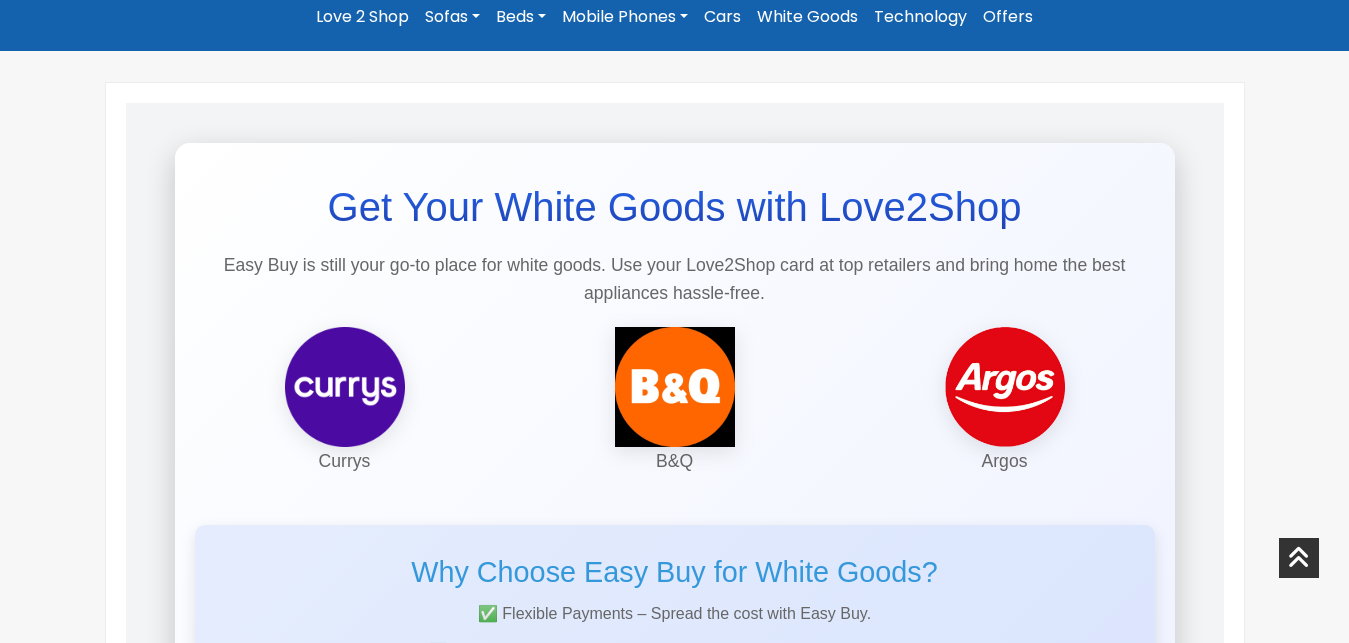 click on "Offers" at bounding box center (1008, 17) 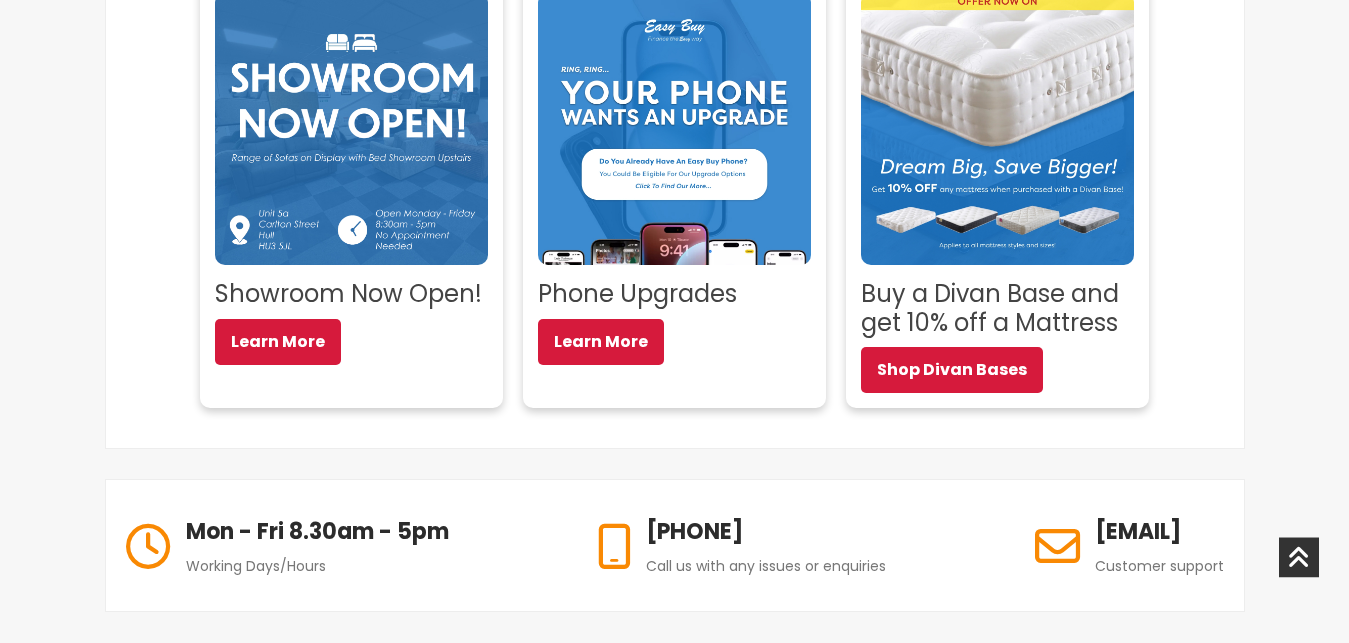 scroll, scrollTop: 510, scrollLeft: 0, axis: vertical 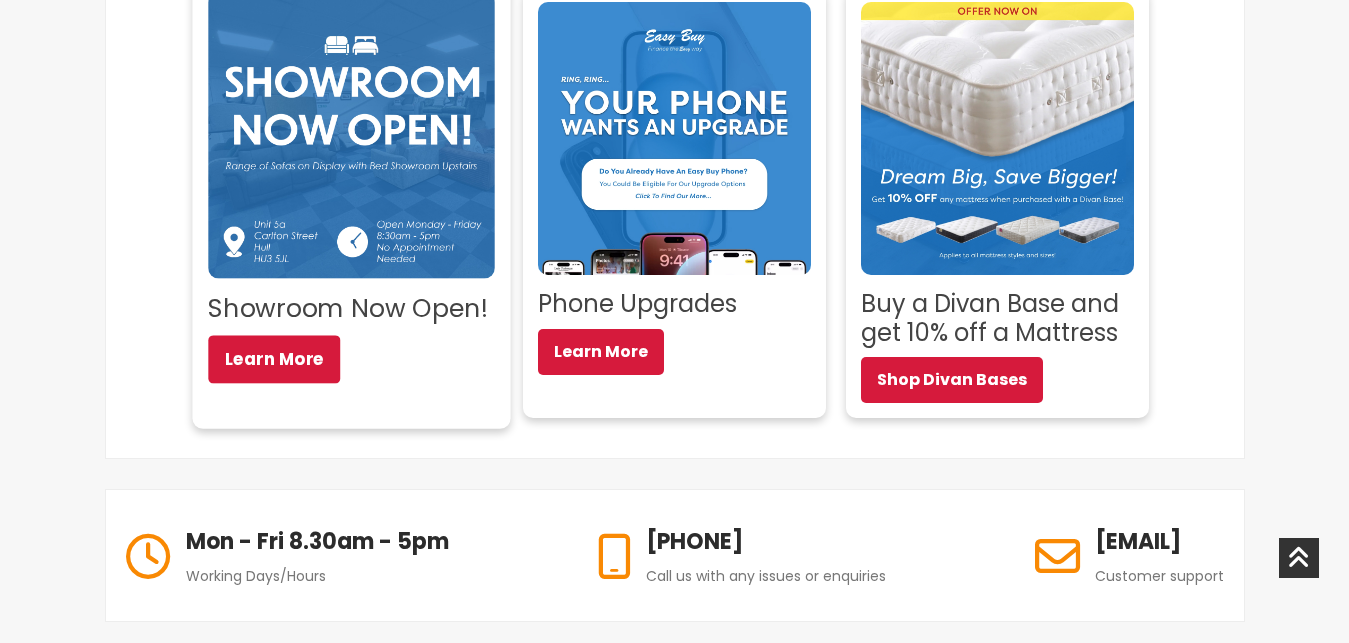 click at bounding box center [352, 135] 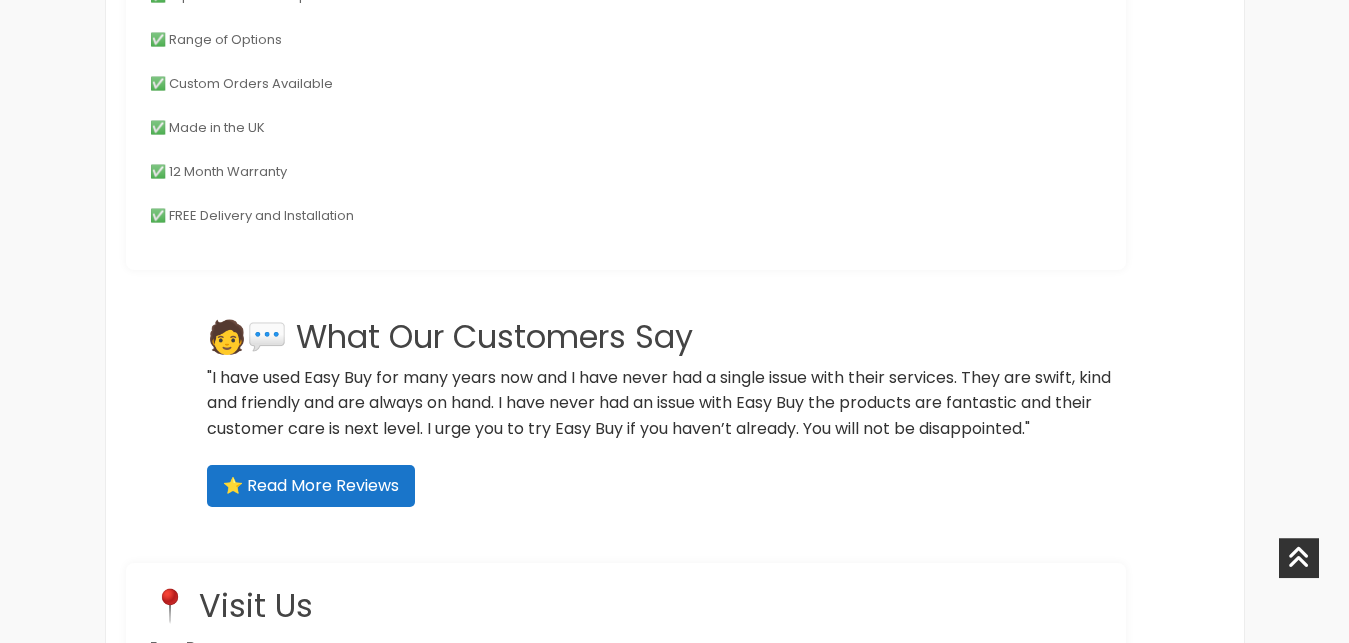 scroll, scrollTop: 1530, scrollLeft: 0, axis: vertical 